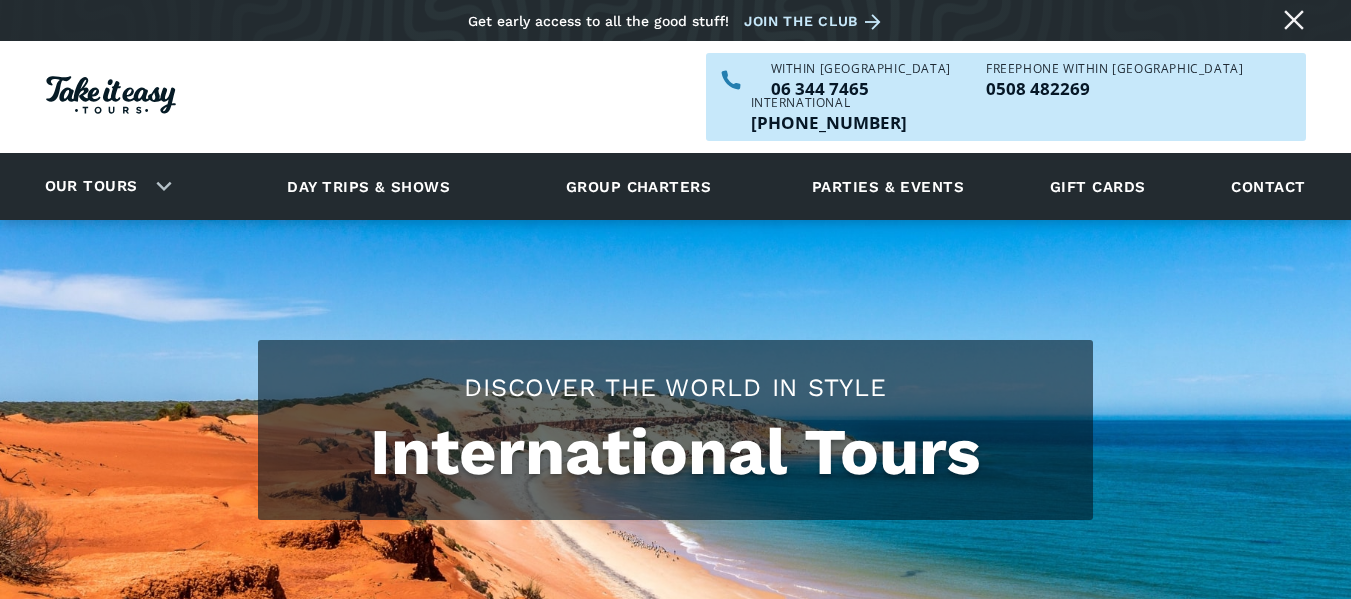 scroll, scrollTop: 0, scrollLeft: 0, axis: both 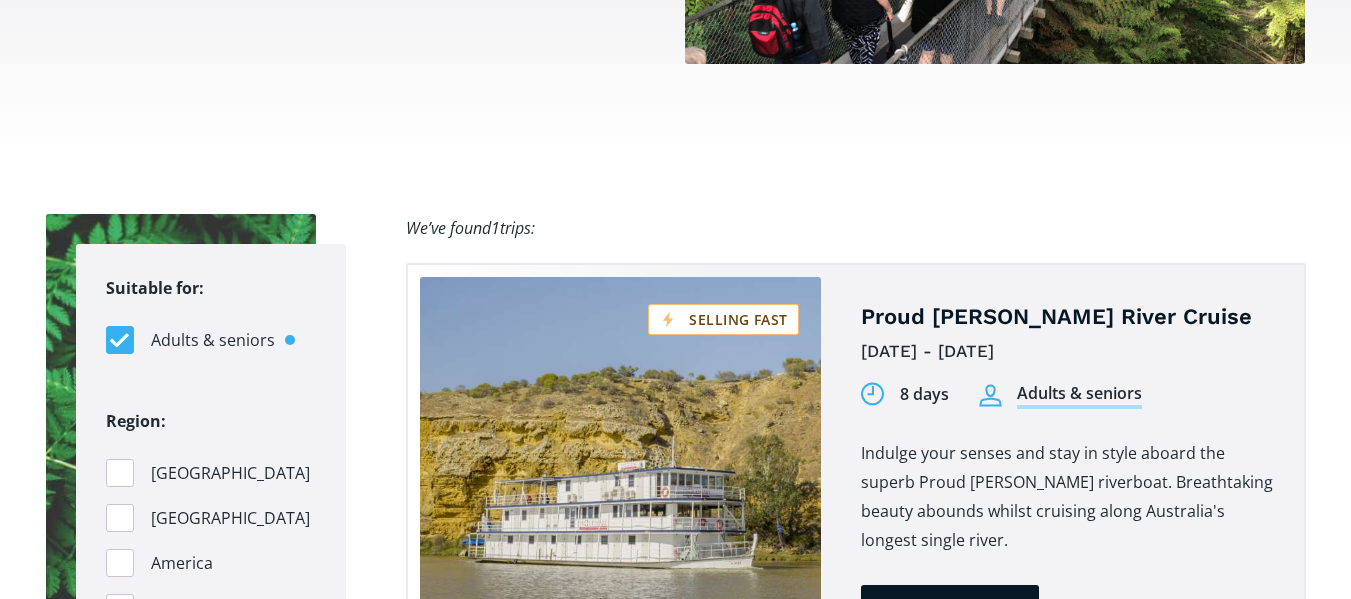 click on "Suitable for: Adults & seniors Students Region: Australia Pacific Islands America Asia Duration of tour: 2-5 days 6+ days Month of departure: Any January February March April May June July August September October November December Thank you! Your submission has been received! Oops! Something went wrong while submitting the form. We’ve found  1  trips: Filter Filter Proud Mary Murray River Cruise  December 6th - 14th 2025 8 days Adults & seniors 8 days Students Indulge your senses and stay in style aboard the superb Proud Mary riverboat. Breathtaking beauty abounds whilst cruising along Australia's longest single river. Join waitlist View tour from  $6,295  per person Join our waitlist Receive early access to tour information and get invited to book before public release. Your details How would you like us to contact you? Email Phone Would you be travelling solo or with others? Travelling solo Travelling with others How many people would you be travelling with? people Other travellers' details  (optional)" at bounding box center [675, 616] 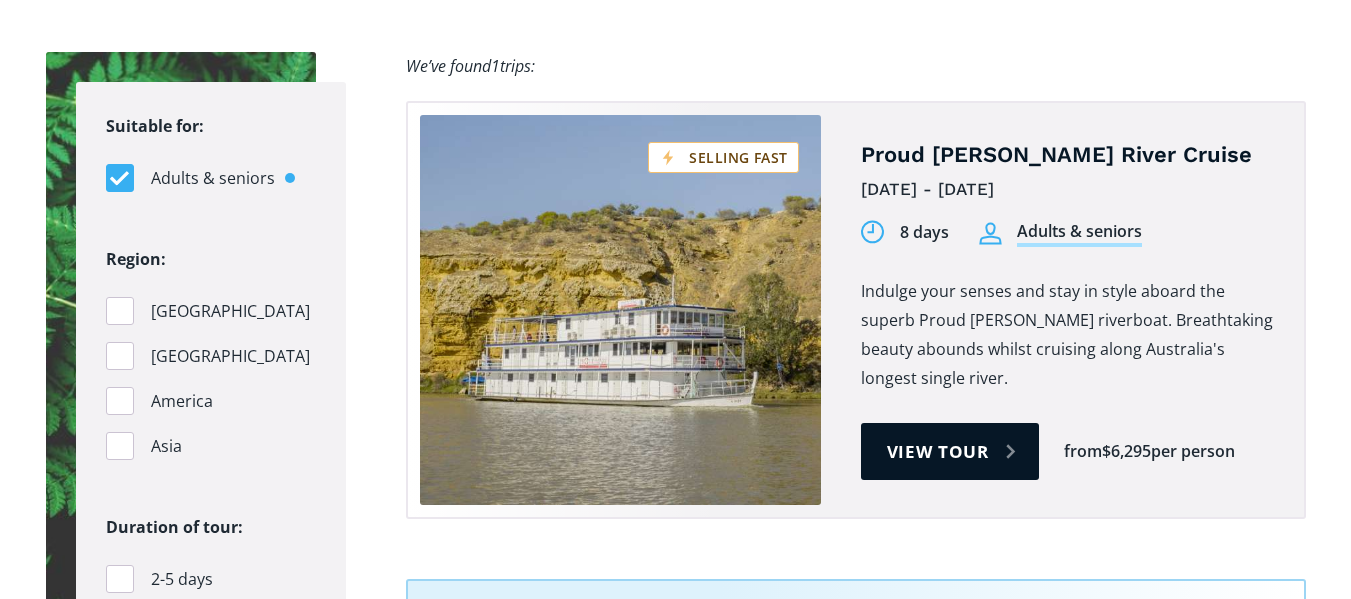 scroll, scrollTop: 1319, scrollLeft: 0, axis: vertical 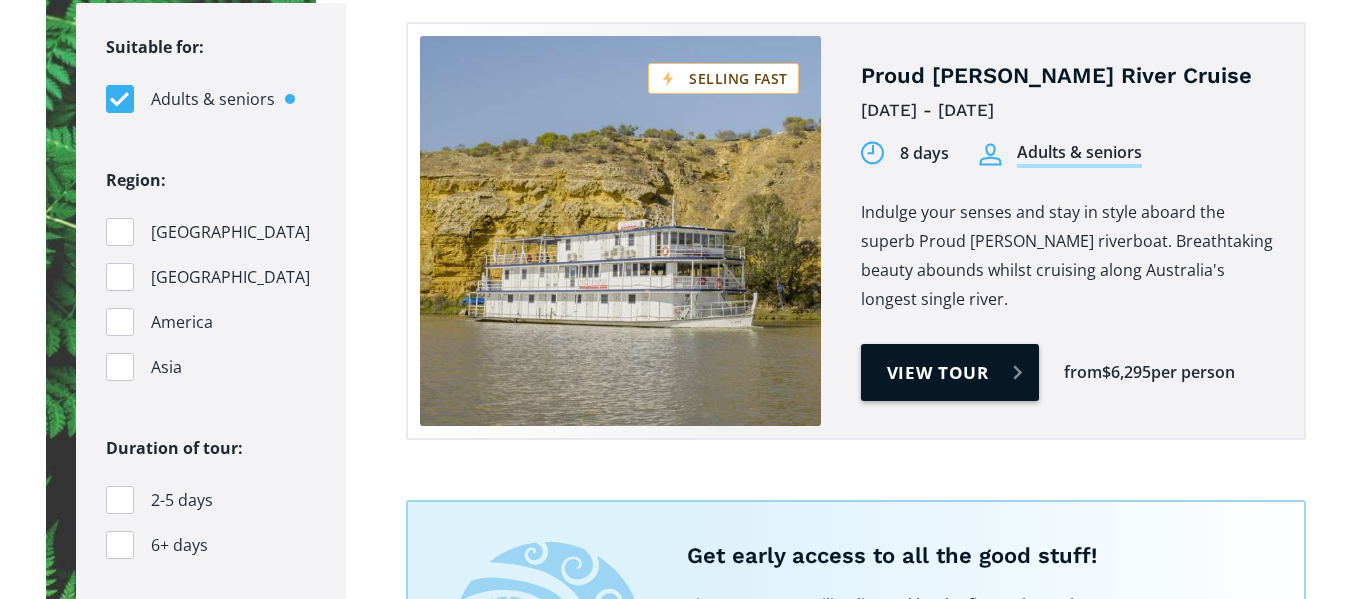 click on "View tour" at bounding box center (950, 372) 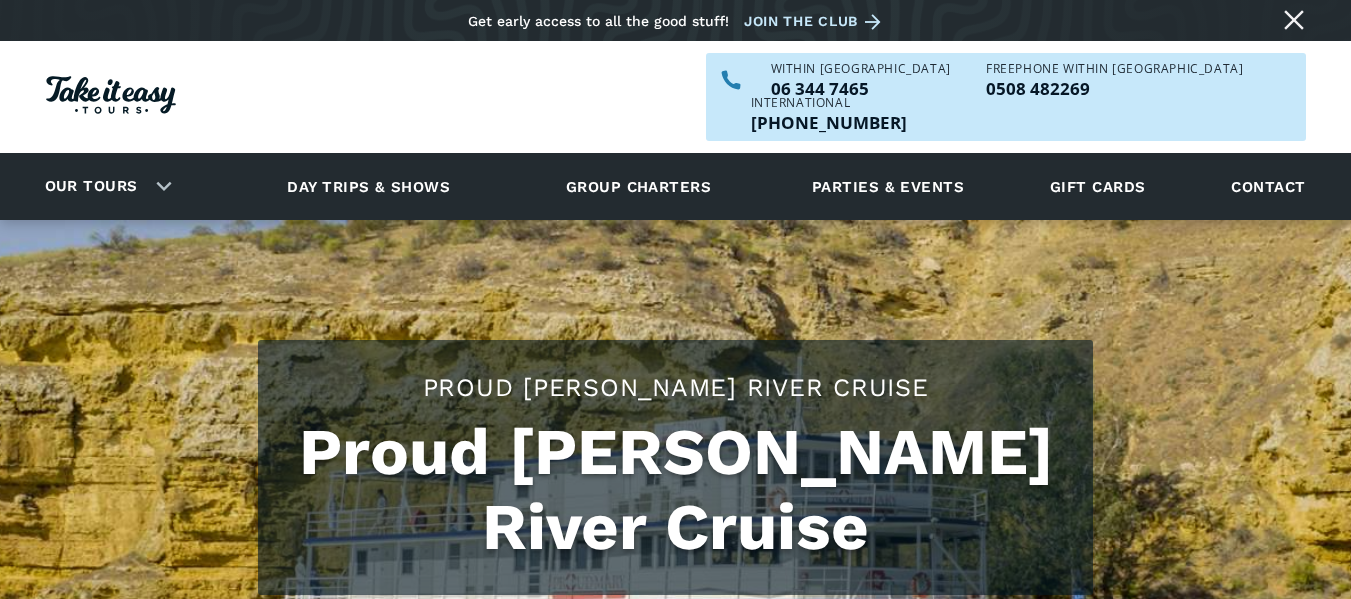 scroll, scrollTop: 0, scrollLeft: 0, axis: both 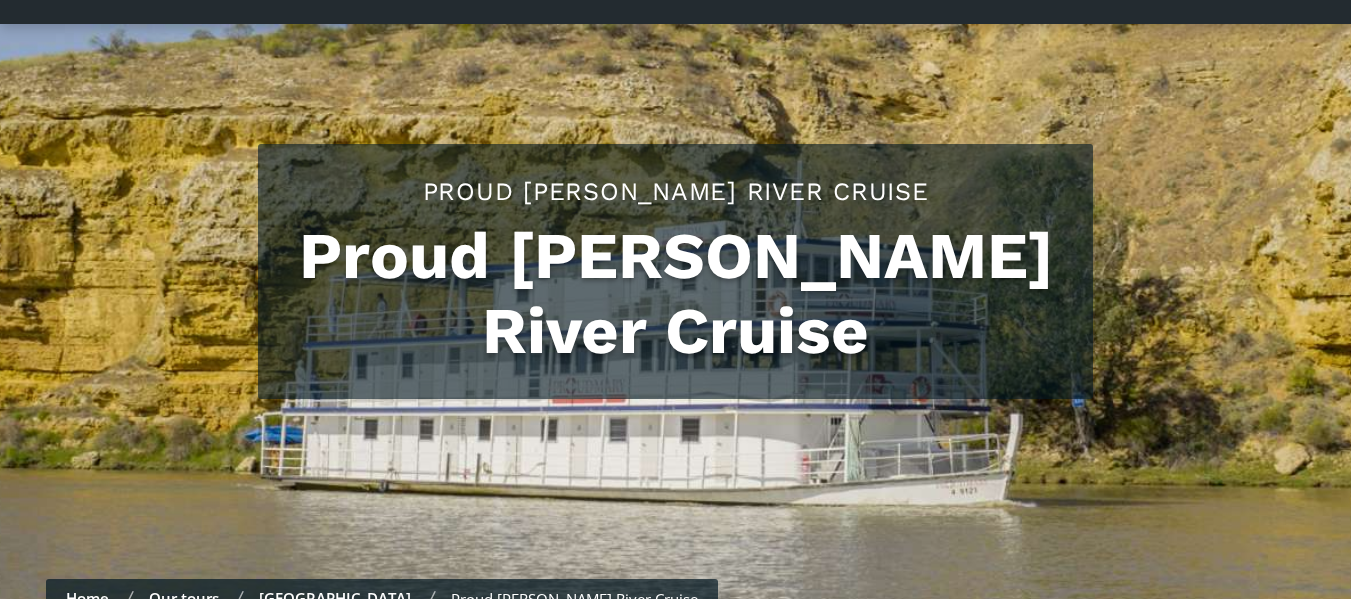 click on "Skip to content
Get early access to all the good stuff! Join the club Our tours Day trips & shows Group charters Parties & events Gift cards About us Contact WITHIN [GEOGRAPHIC_DATA] [PHONE_NUMBER] Freephone WITHIN [GEOGRAPHIC_DATA] 0508 482269 International [PHONE_NUMBER] Our tours Our tours Explore our tours and book your next adventure now! View all tours New Zealand International Day trips & shows Group charters Parties & events Gift cards Contact Proud [PERSON_NAME] River Cruise  Proud [PERSON_NAME] River Cruise  Home Our tours [GEOGRAPHIC_DATA] [GEOGRAPHIC_DATA] [GEOGRAPHIC_DATA] Proud [PERSON_NAME] River Cruise  Proud [PERSON_NAME] riverboat and [GEOGRAPHIC_DATA] highlights Indulge your senses and stay in style aboard the superb Proud [PERSON_NAME] riverboat. Breathtaking beauty abounds whilst cruising along Australia's longest single river. This tour also includes an [GEOGRAPHIC_DATA] highlights tour by bus, the famous markets and opportunity to sample plenty of the local wine and food. Join the waitlist now and do not miss out! ‍ ‍ Download brochure [DATE] - [DATE] 8" at bounding box center [675, 103] 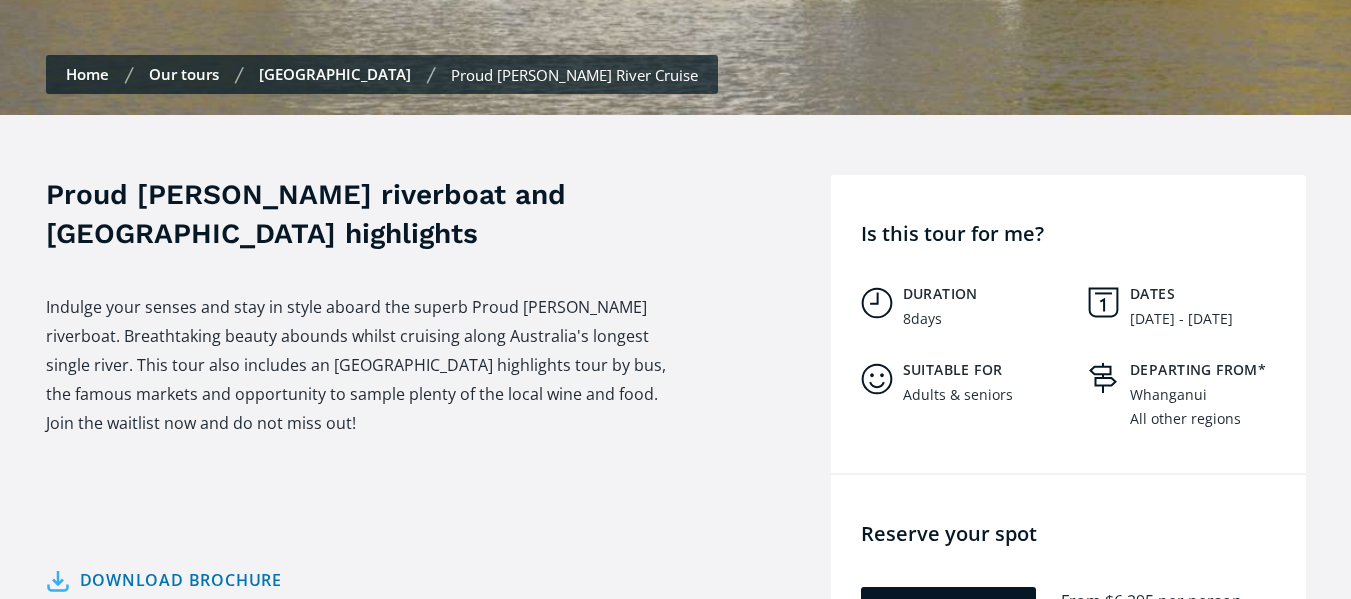 scroll, scrollTop: 746, scrollLeft: 0, axis: vertical 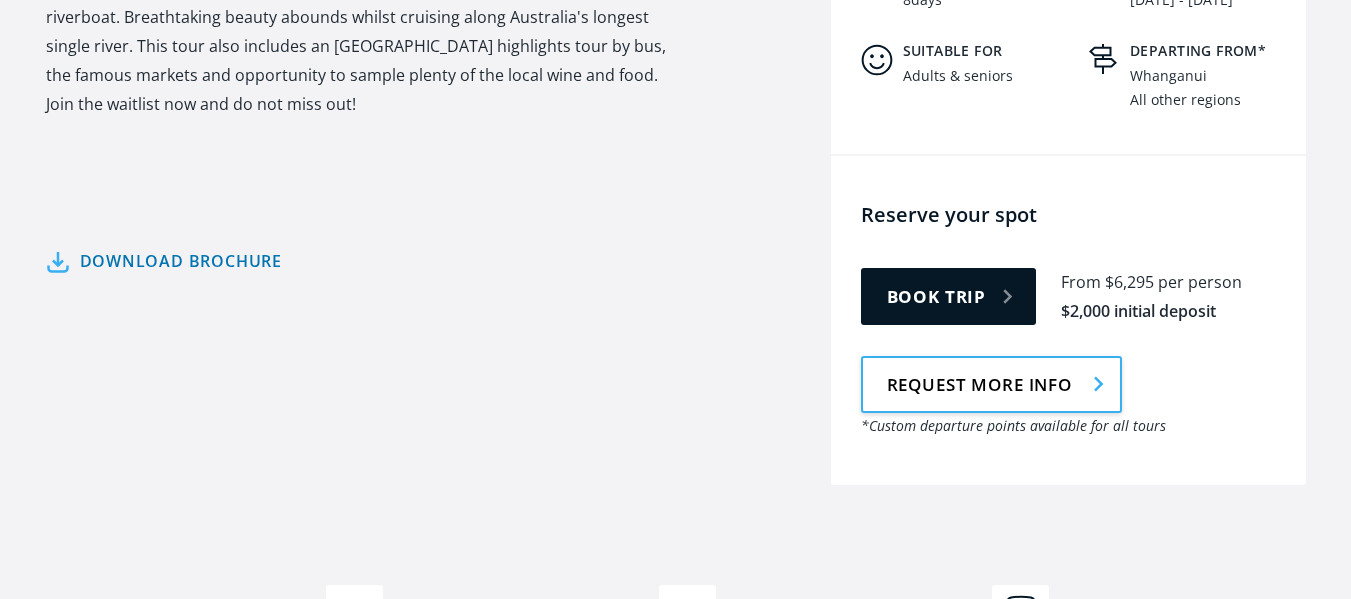 click on "Request more info" at bounding box center (991, 384) 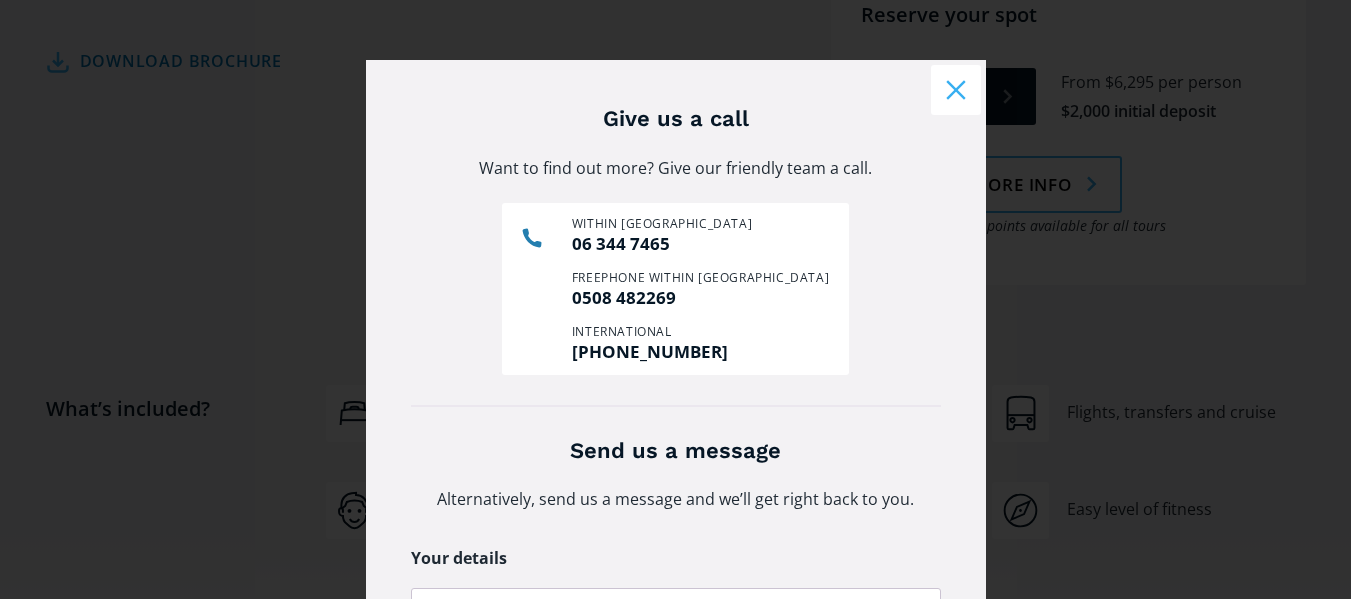 scroll, scrollTop: 1319, scrollLeft: 0, axis: vertical 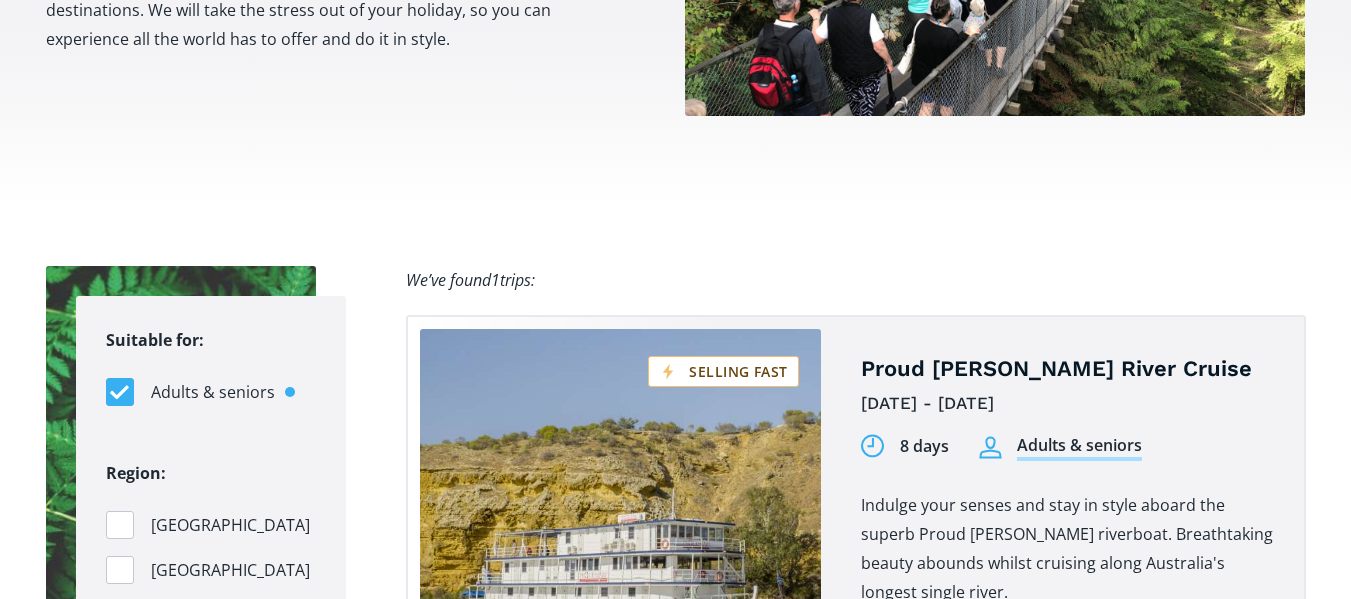 click at bounding box center [620, 524] 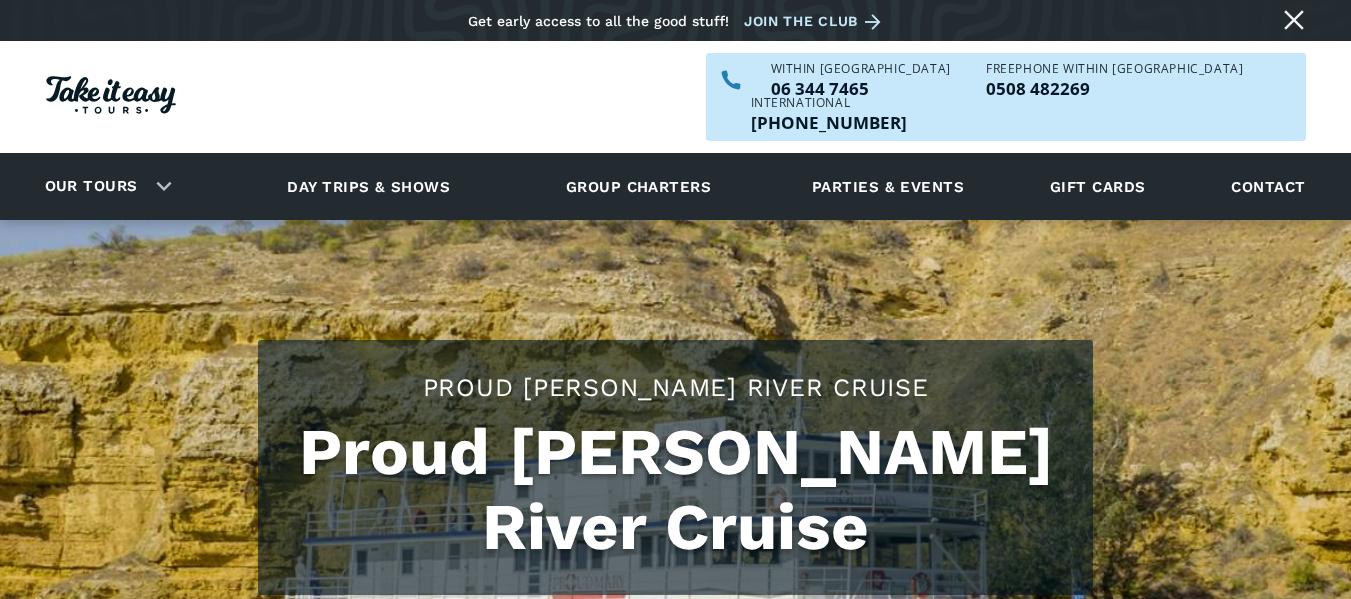 scroll, scrollTop: 0, scrollLeft: 0, axis: both 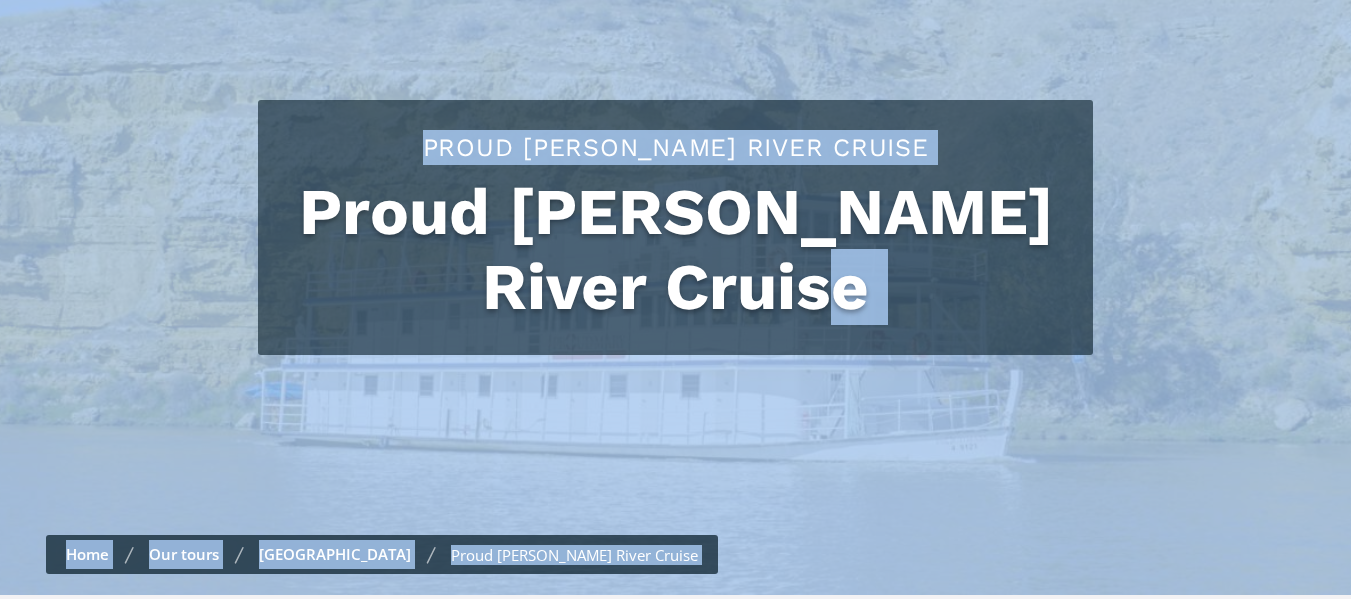 drag, startPoint x: 1230, startPoint y: 313, endPoint x: 875, endPoint y: 491, distance: 397.12592 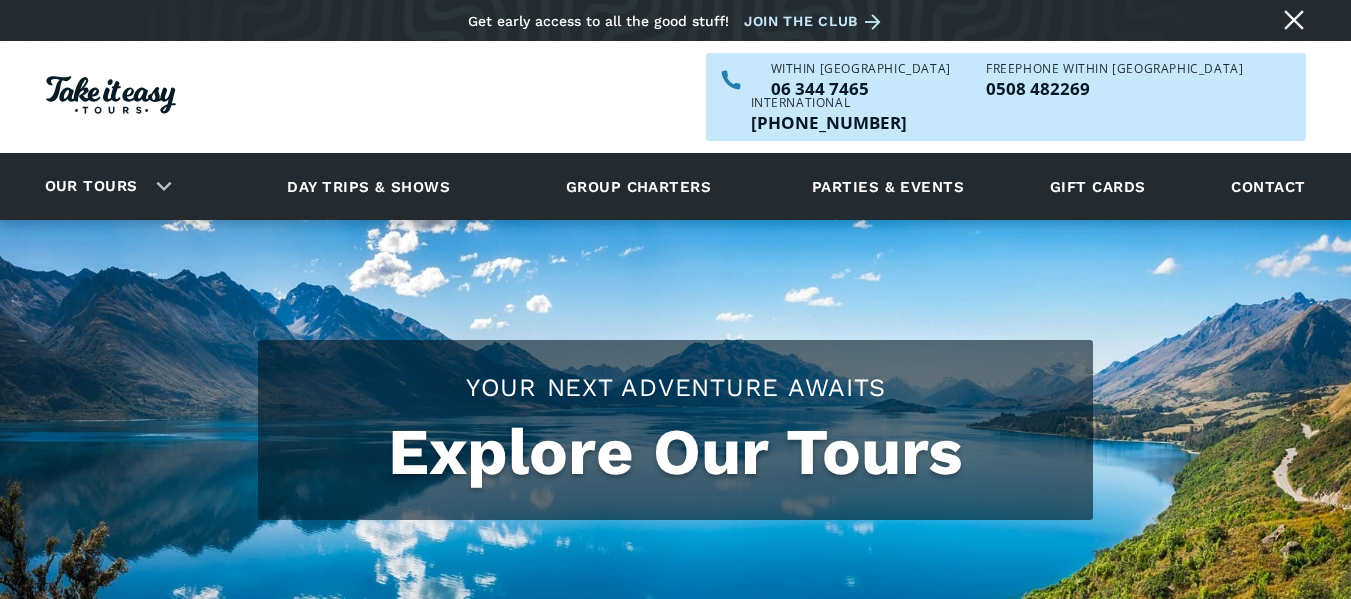 scroll, scrollTop: 0, scrollLeft: 0, axis: both 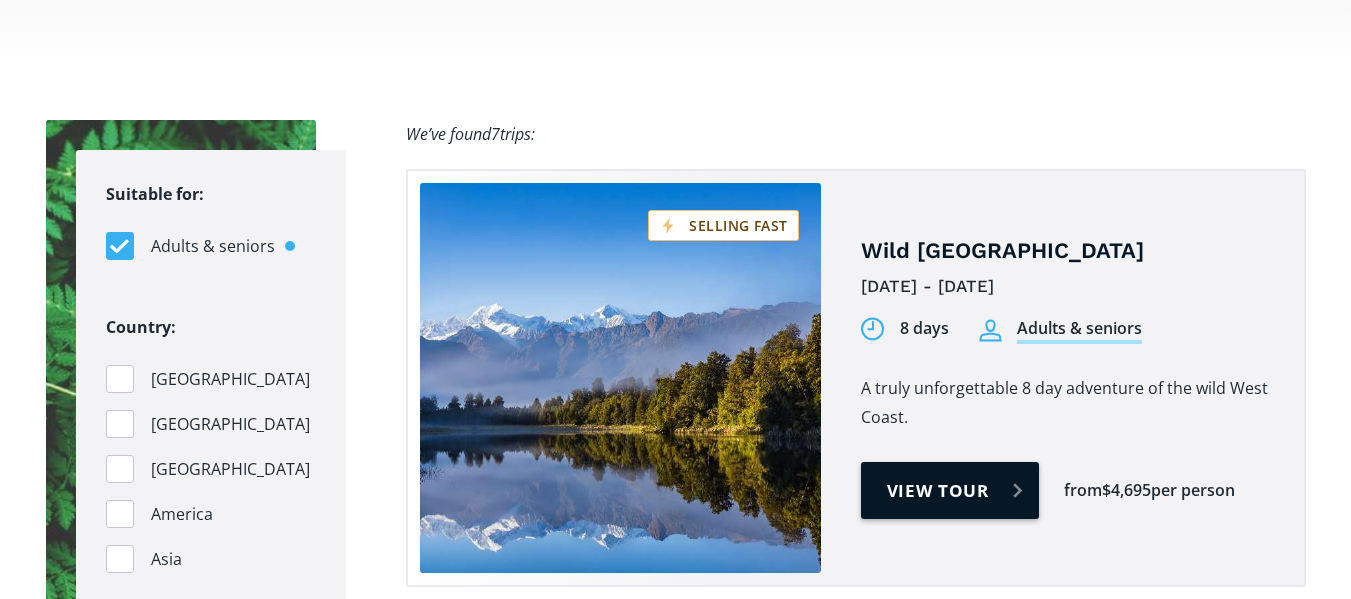 click on "View tour" at bounding box center [950, 490] 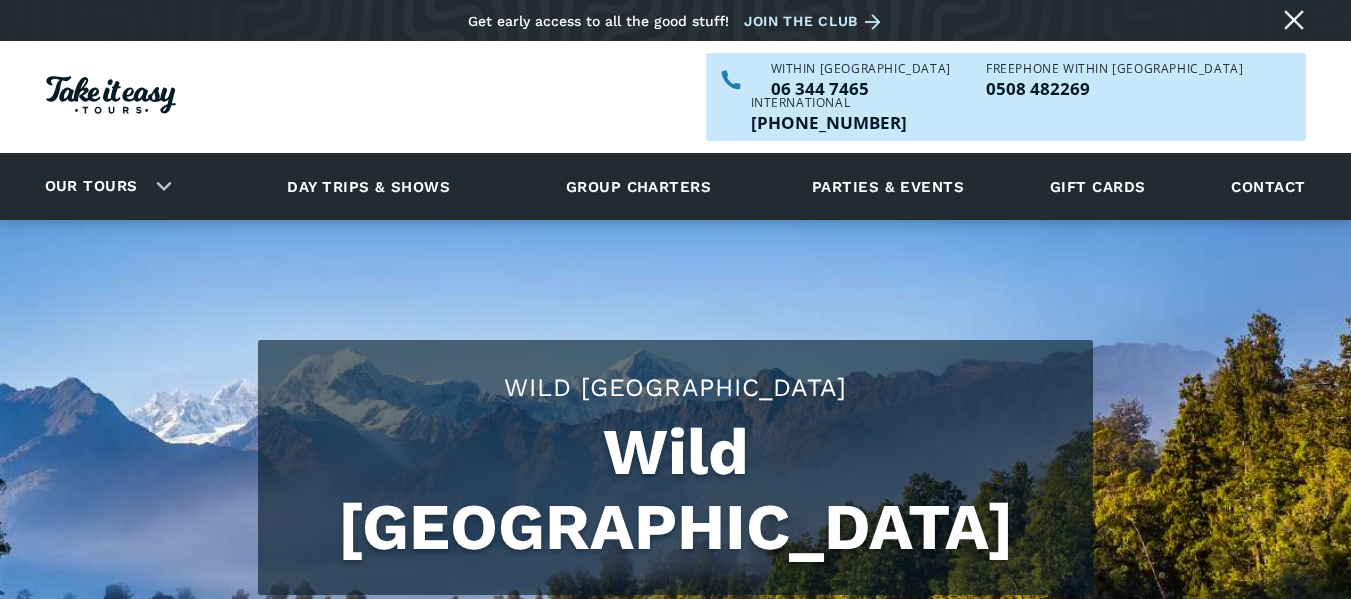 scroll, scrollTop: 0, scrollLeft: 0, axis: both 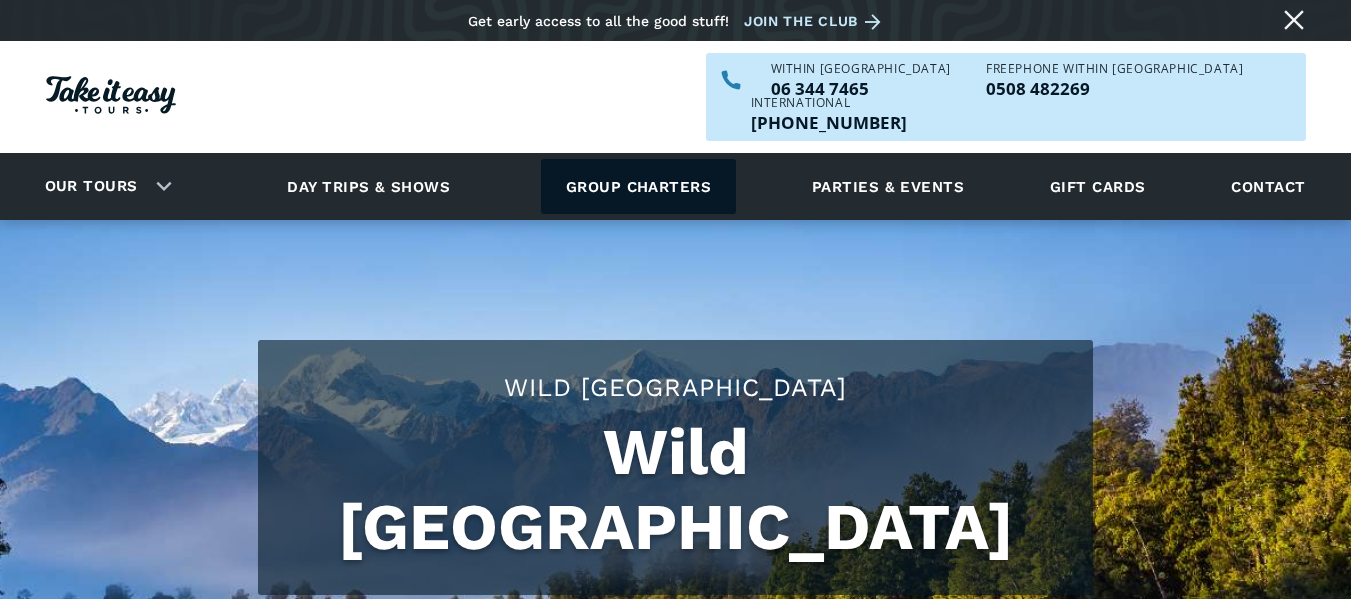 click on "Group charters" at bounding box center (638, 186) 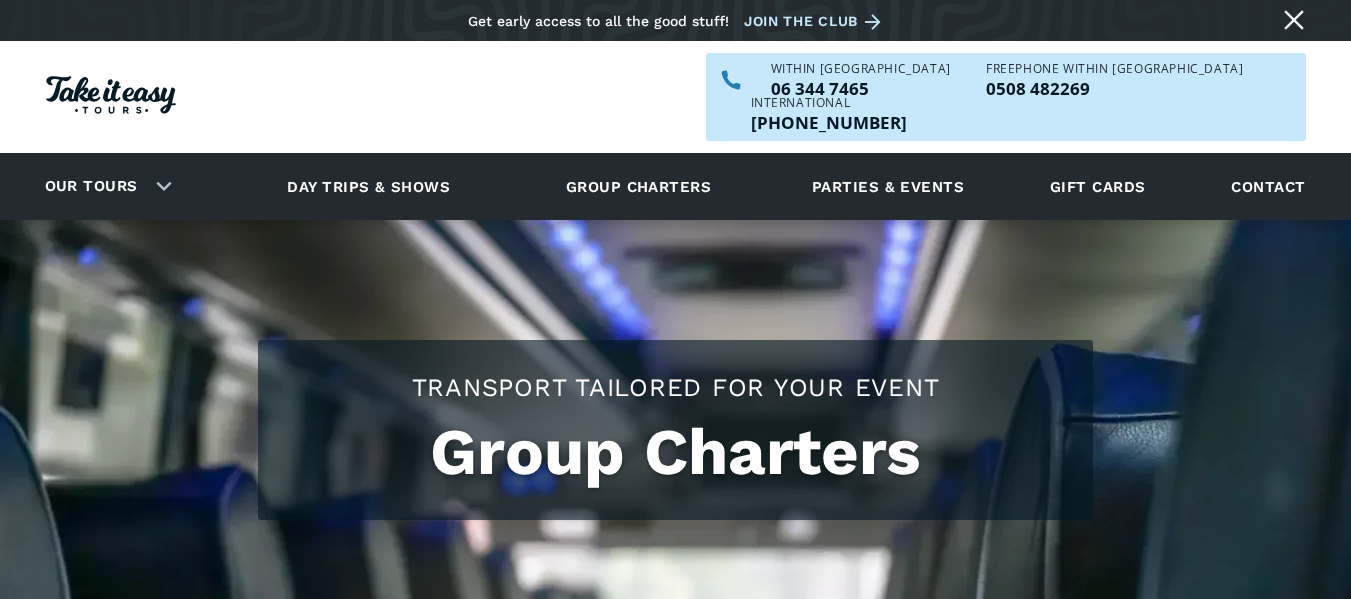 scroll, scrollTop: 0, scrollLeft: 0, axis: both 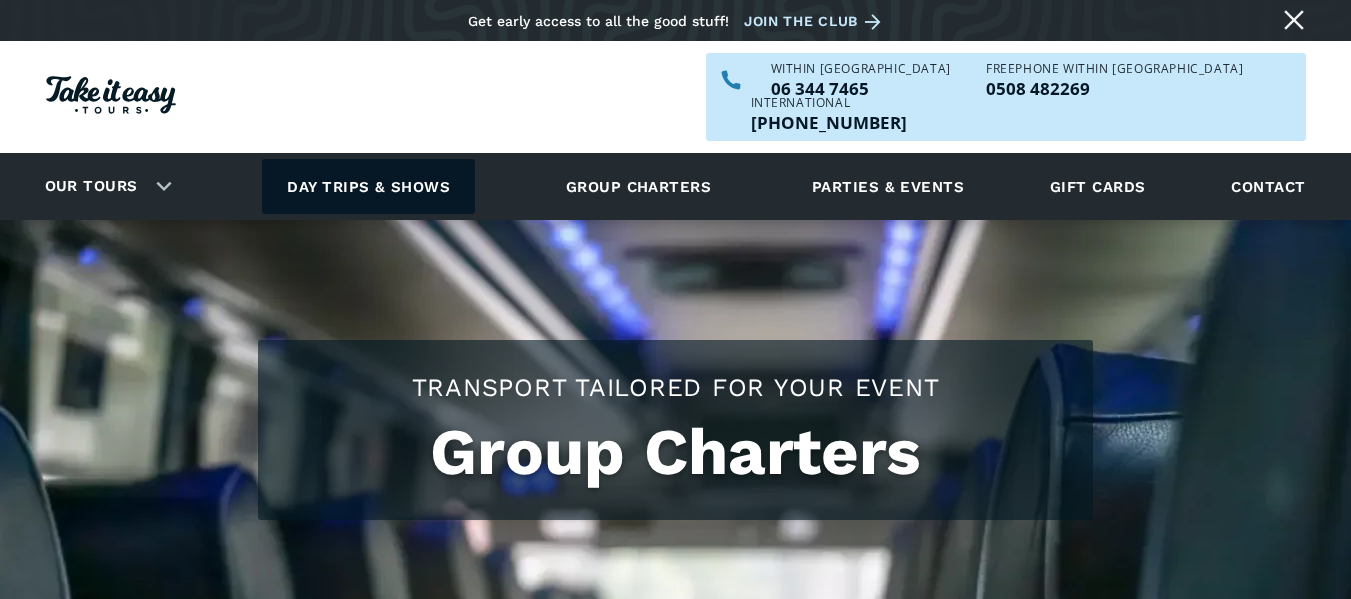 click on "Day trips & shows" at bounding box center (368, 186) 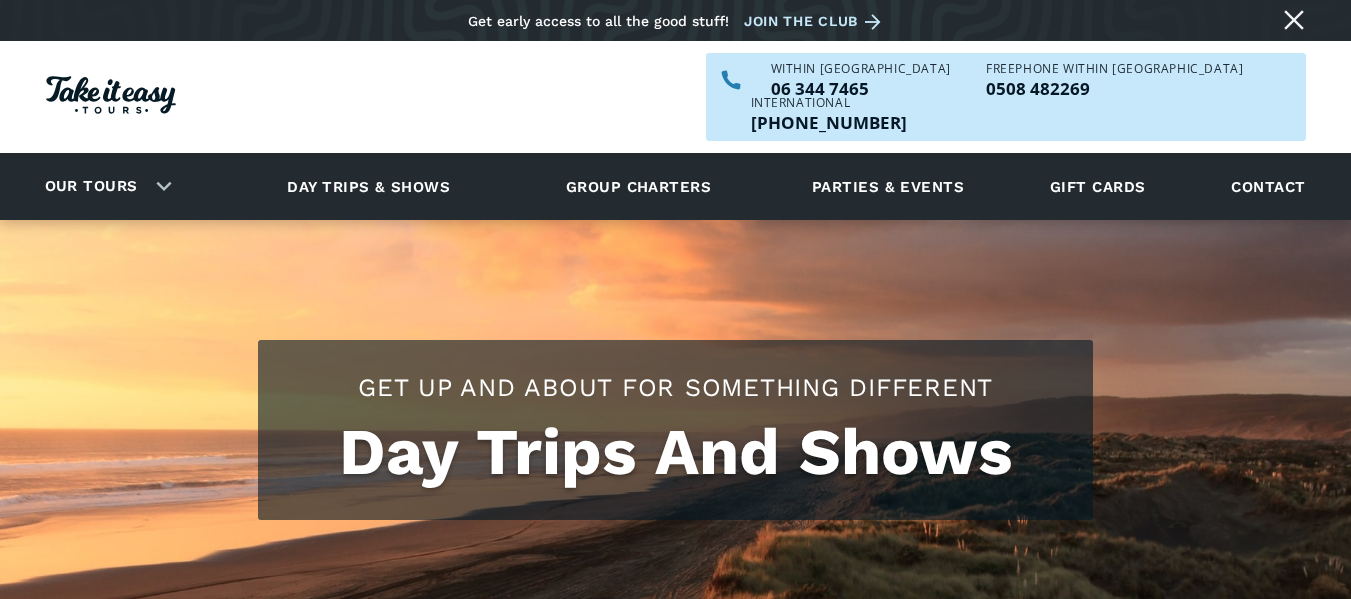 scroll, scrollTop: 0, scrollLeft: 0, axis: both 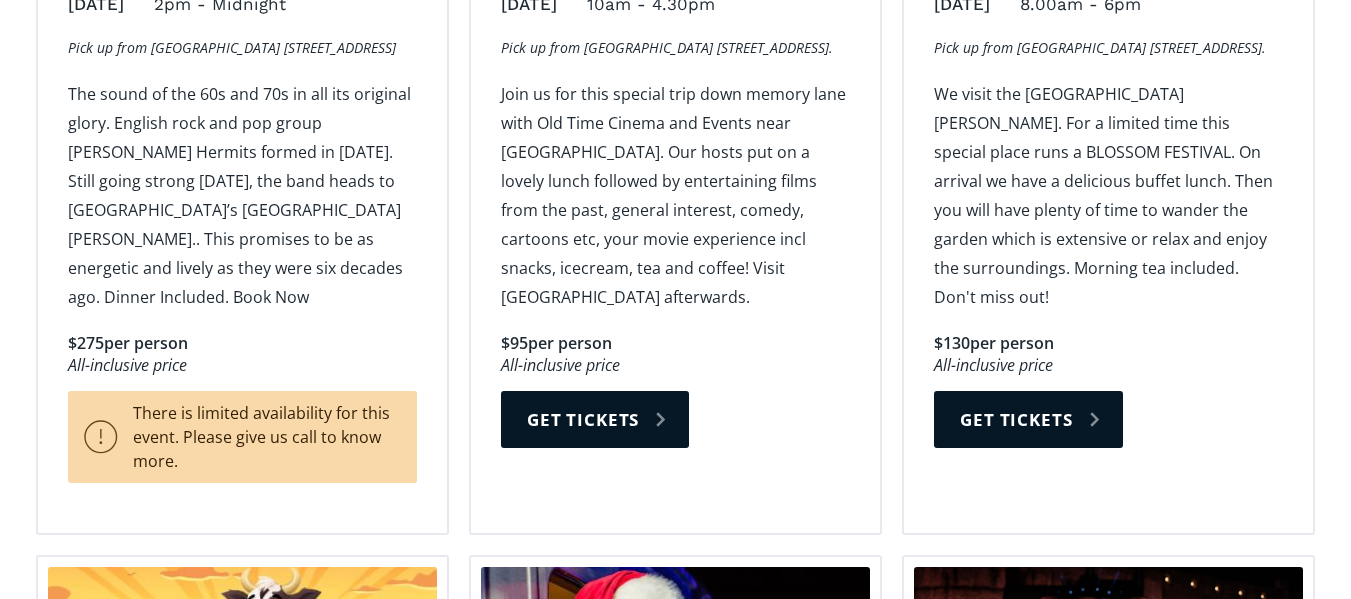 click on "Filter: Day trips Shows Thank you! Your submission has been received! Oops! Something went wrong while submitting the form. Thank you! Your submission has been received! Oops! Something went wrong while submitting the form. We’ve found  6  events: Filter Filter Hermin's Hermits [DATE] 2pm - Midnight Pick up from [GEOGRAPHIC_DATA] [STREET_ADDRESS] The sound of the 60s and 70s in all its original glory. English rock and pop group [PERSON_NAME] Hermits formed in [DATE]. Still going strong [DATE], the band heads to [GEOGRAPHIC_DATA]’s [GEOGRAPHIC_DATA][PERSON_NAME].. This promises to be as energetic and lively as they were six decades ago. Dinner Included. Book Now $275  per person All-inclusive price tour overview Get tickets There is limited availability for this event. Please give us call to know more. Selling fast Fully booked Shows Blast from the Past [DATE] 10am - 4.30pm Pick up from [GEOGRAPHIC_DATA] [STREET_ADDRESS]. $95  per person All-inclusive price tour overview Get tickets Day trips" at bounding box center (675, 484) 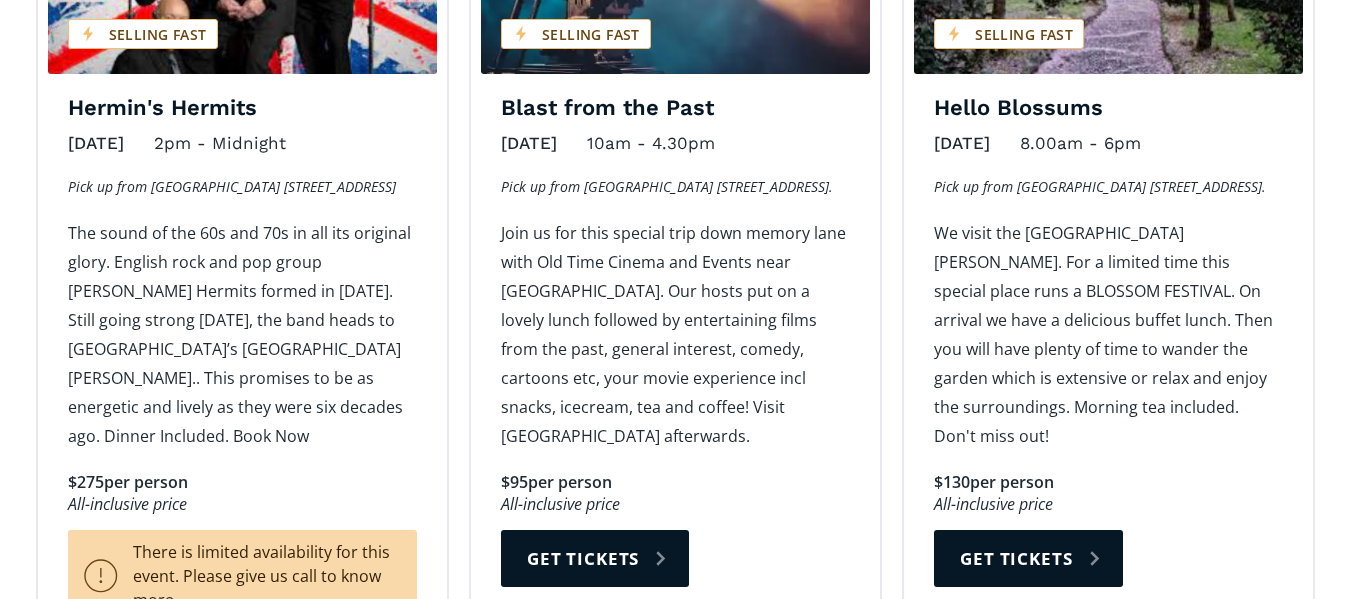 scroll, scrollTop: 1658, scrollLeft: 0, axis: vertical 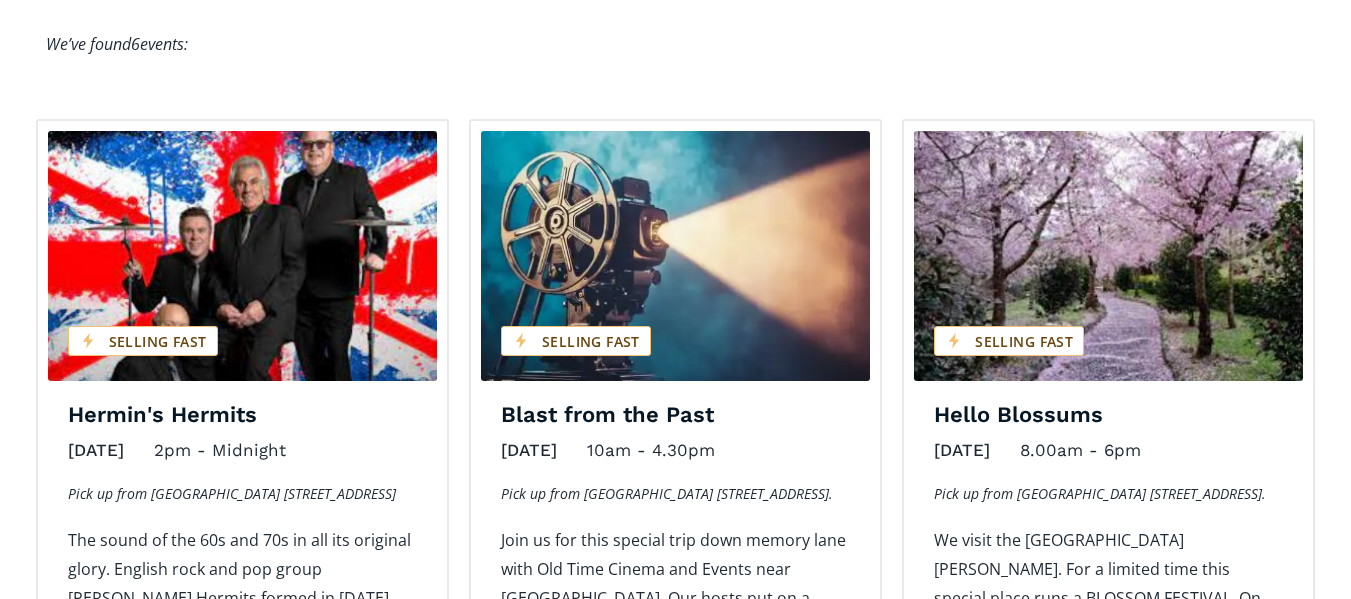 click on "Filter: Day trips Shows Thank you! Your submission has been received! Oops! Something went wrong while submitting the form. Thank you! Your submission has been received! Oops! Something went wrong while submitting the form. We’ve found  6  events: Filter Filter Hermin's Hermits [DATE] 2pm - Midnight Pick up from [GEOGRAPHIC_DATA] [STREET_ADDRESS] The sound of the 60s and 70s in all its original glory. English rock and pop group [PERSON_NAME] Hermits formed in [DATE]. Still going strong [DATE], the band heads to [GEOGRAPHIC_DATA]’s [GEOGRAPHIC_DATA][PERSON_NAME].. This promises to be as energetic and lively as they were six decades ago. Dinner Included. Book Now $275  per person All-inclusive price tour overview Get tickets There is limited availability for this event. Please give us call to know more. Selling fast Fully booked Shows Blast from the Past [DATE] 10am - 4.30pm Pick up from [GEOGRAPHIC_DATA] [STREET_ADDRESS]. $95  per person All-inclusive price tour overview Get tickets Day trips" at bounding box center (675, 930) 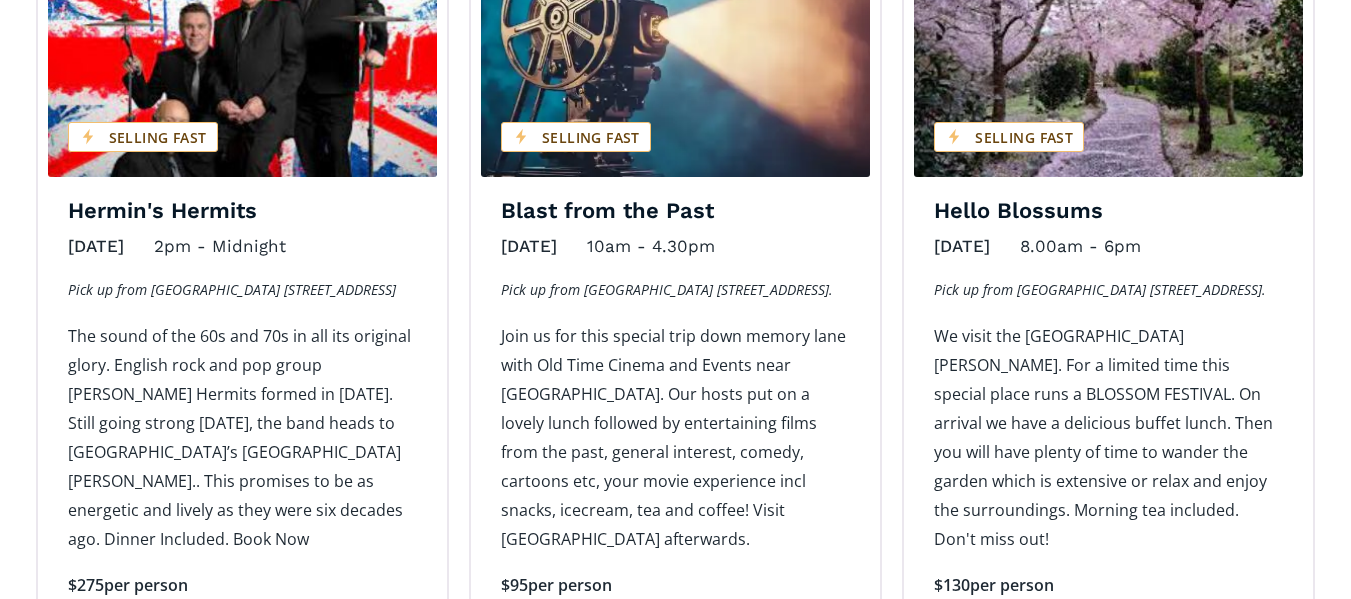 scroll, scrollTop: 1645, scrollLeft: 0, axis: vertical 